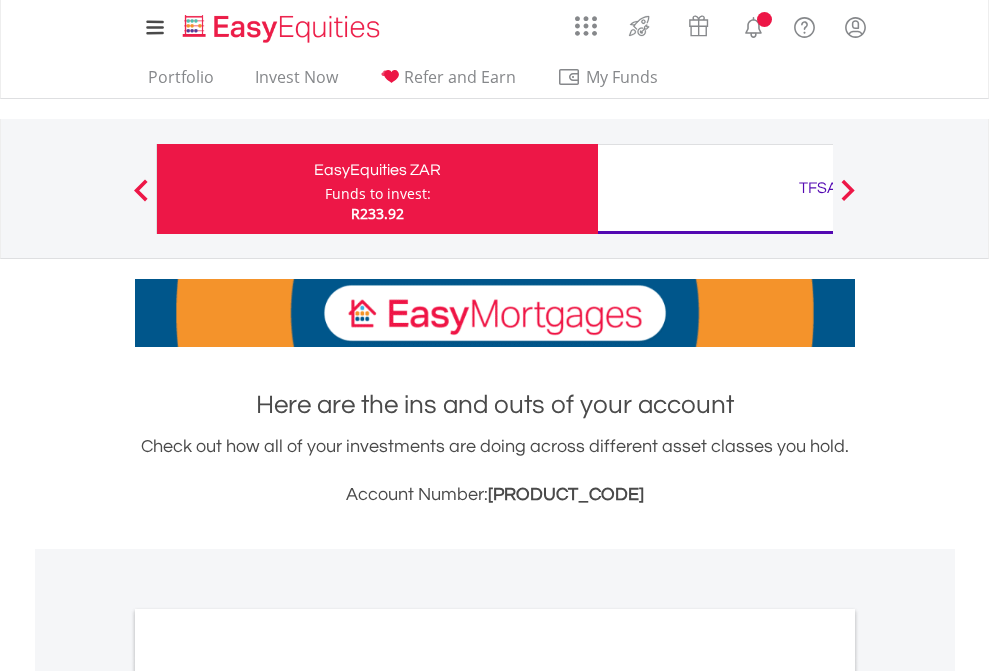 scroll, scrollTop: 0, scrollLeft: 0, axis: both 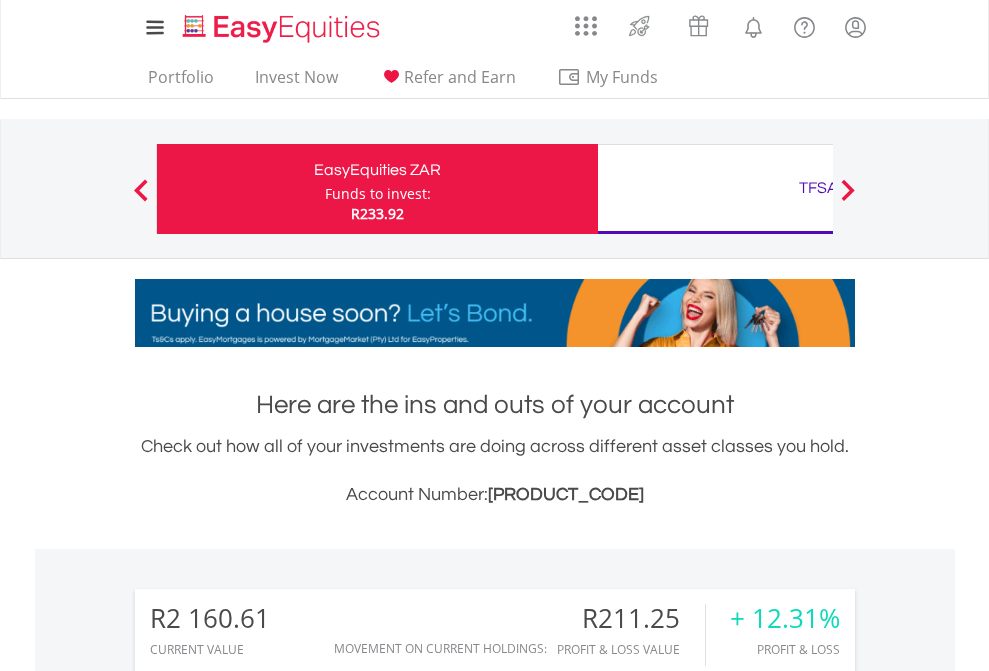 click on "Funds to invest:" at bounding box center [378, 194] 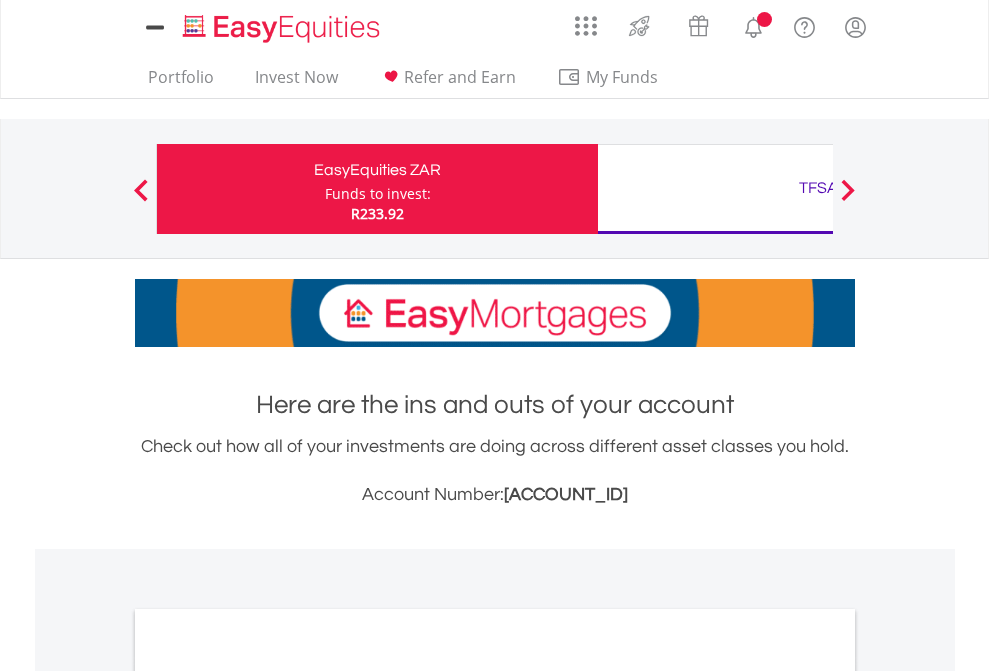scroll, scrollTop: 0, scrollLeft: 0, axis: both 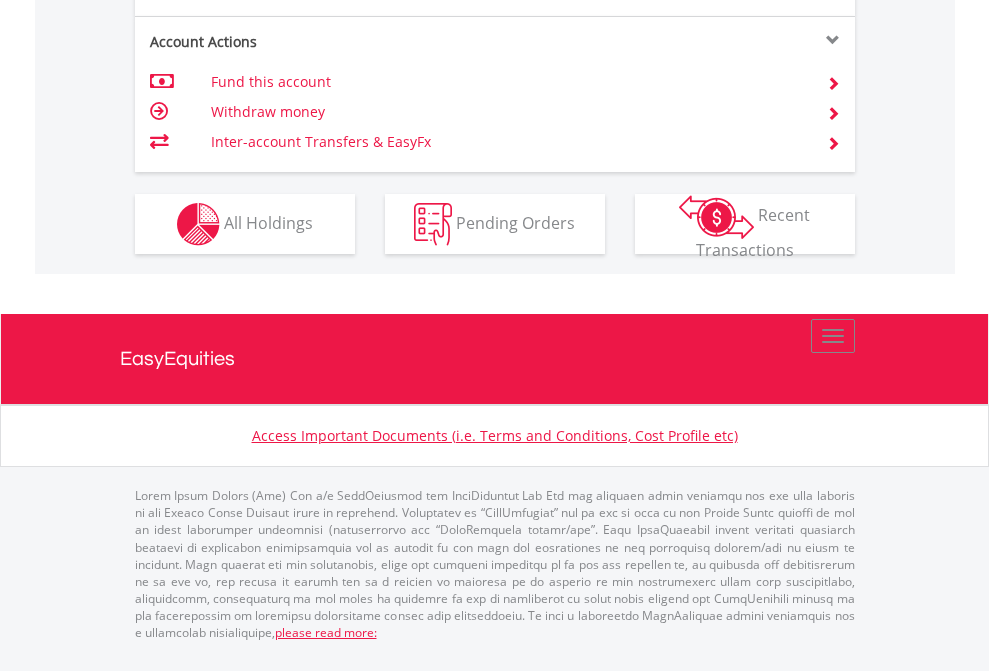 click on "Investment types" at bounding box center [706, -337] 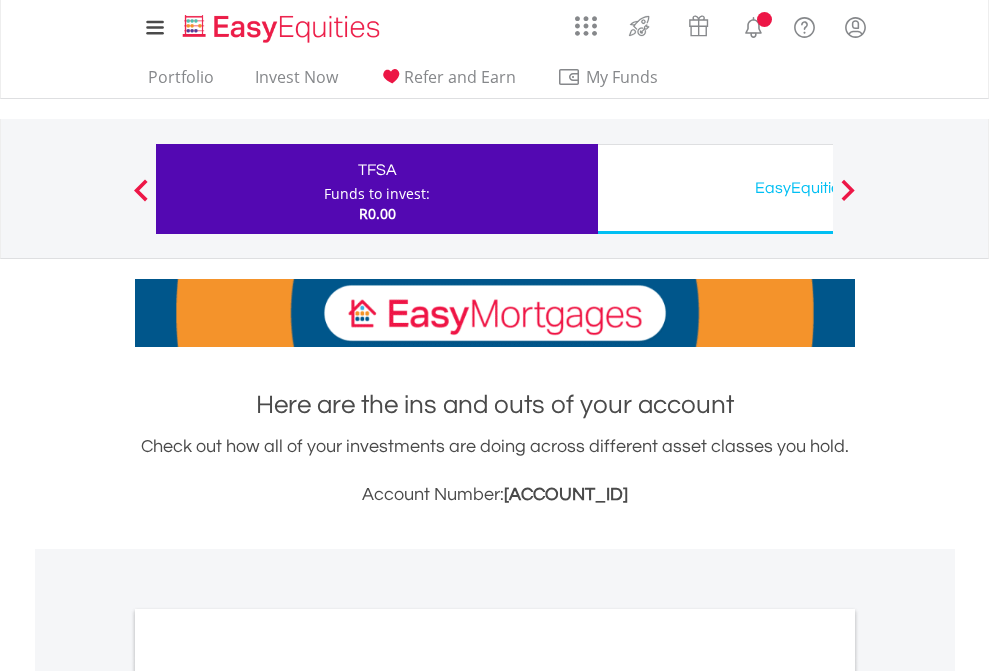scroll, scrollTop: 0, scrollLeft: 0, axis: both 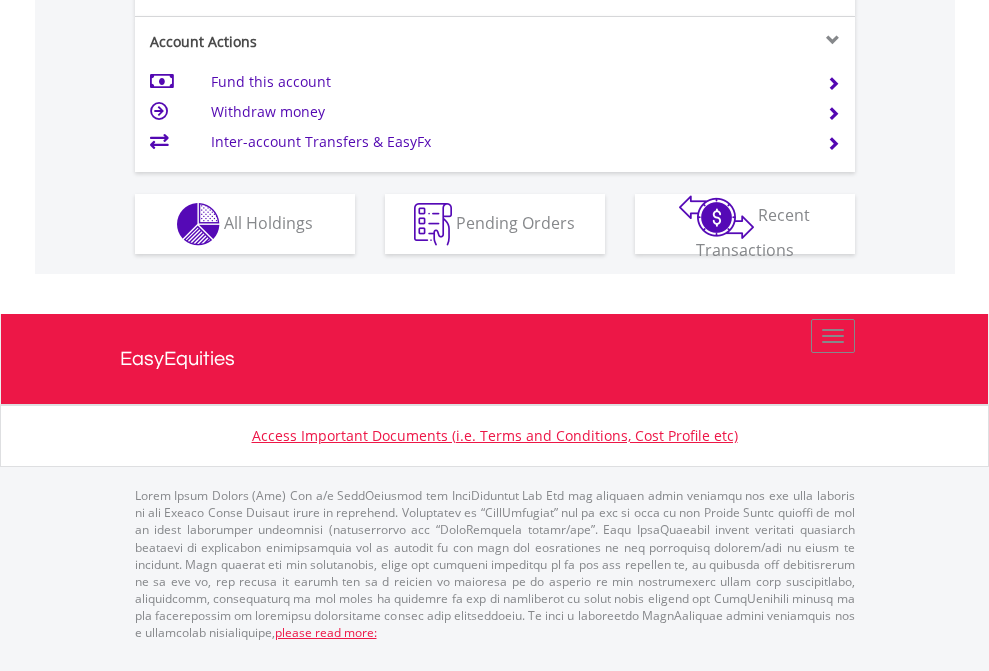 click on "Investment types" at bounding box center (706, -337) 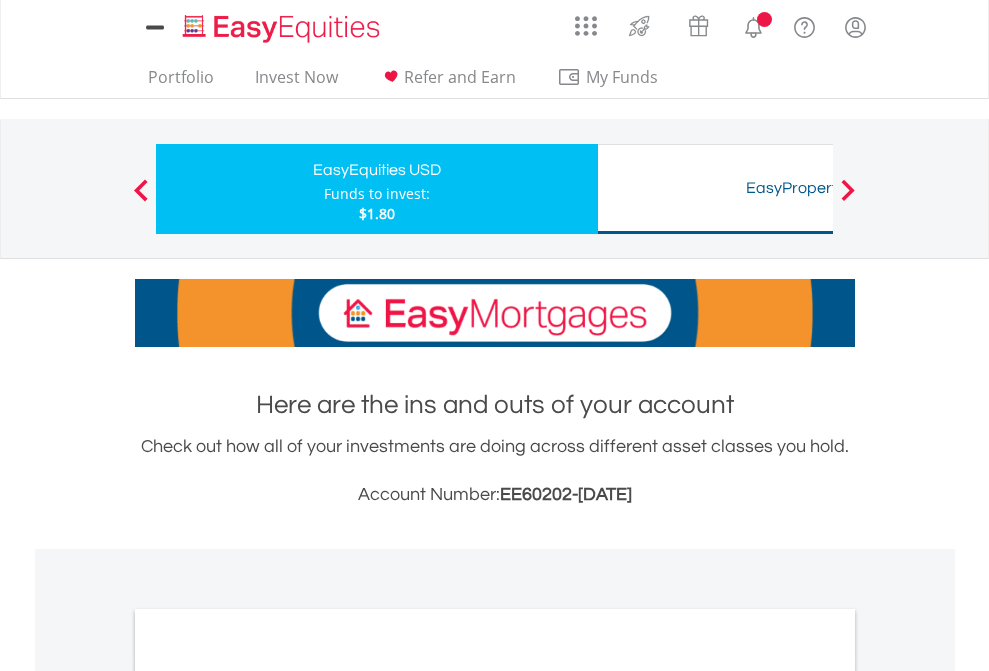scroll, scrollTop: 0, scrollLeft: 0, axis: both 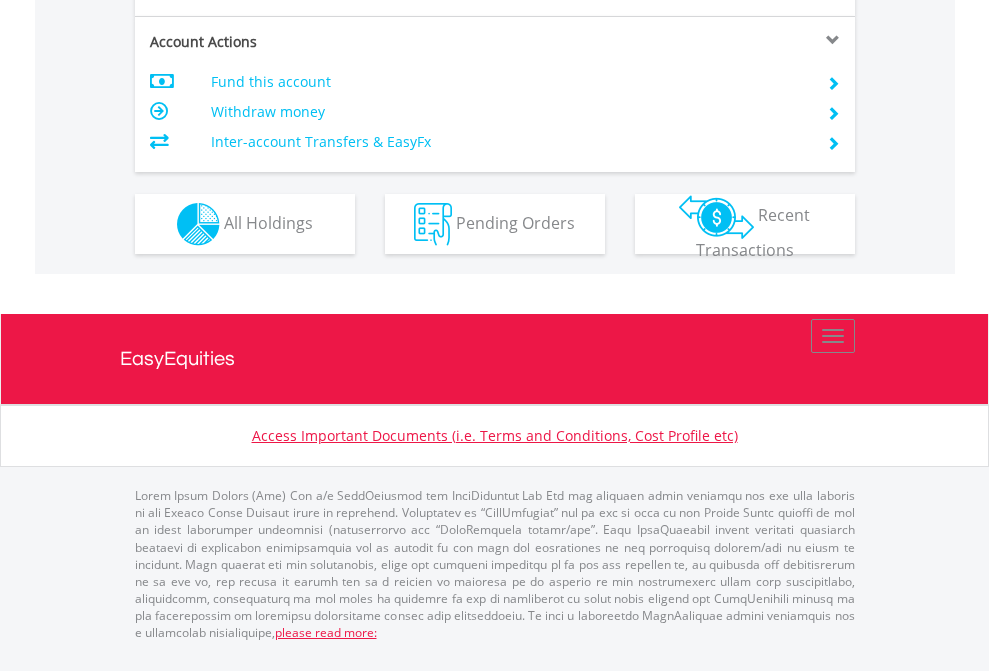 click on "Investment types" at bounding box center (706, -337) 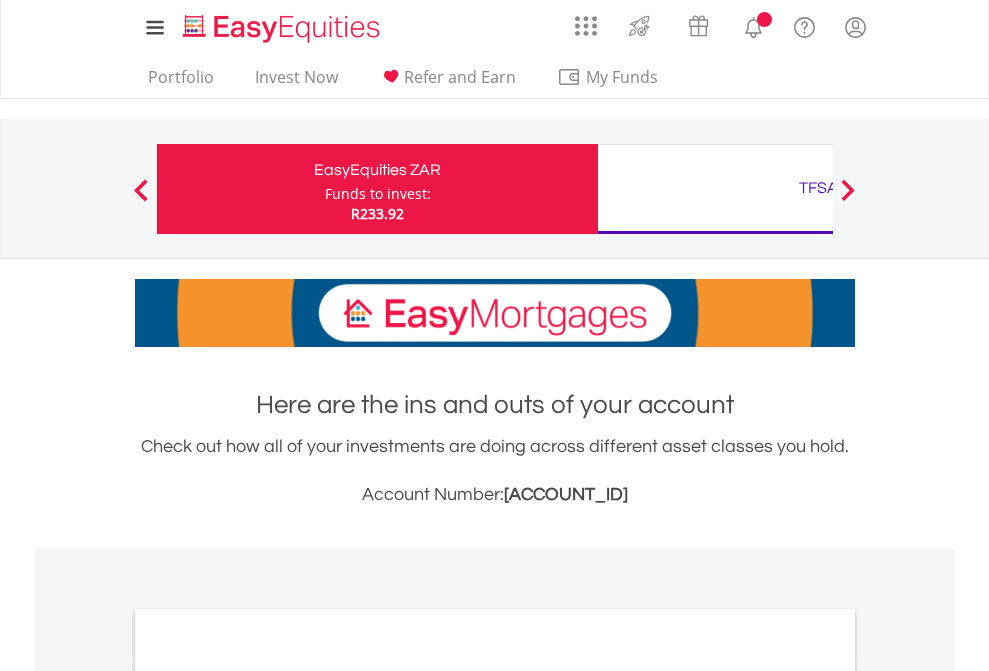 scroll, scrollTop: 1202, scrollLeft: 0, axis: vertical 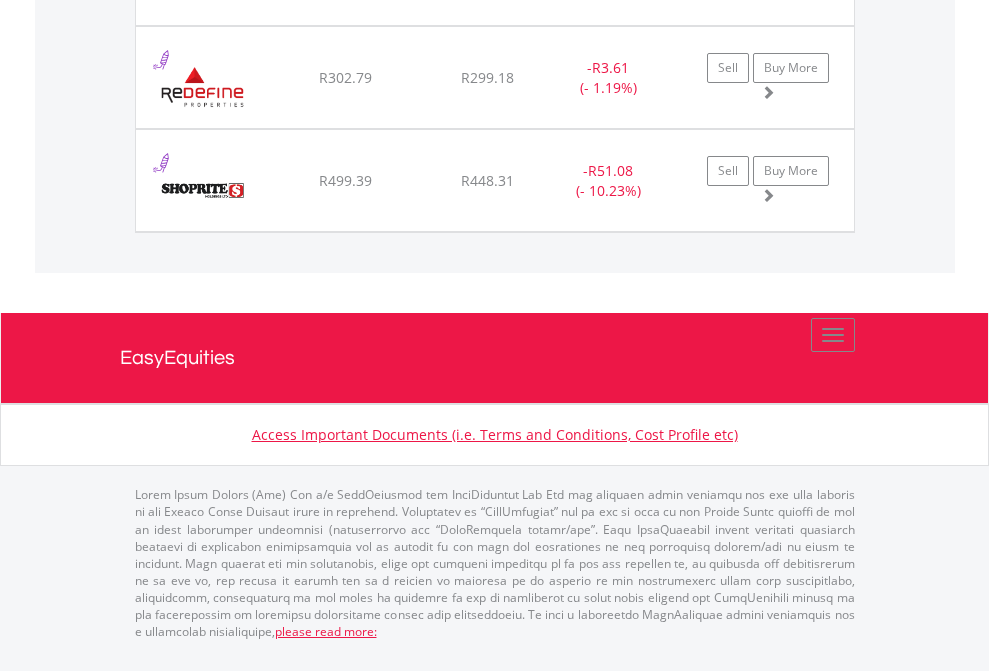 click on "TFSA" at bounding box center [818, -1751] 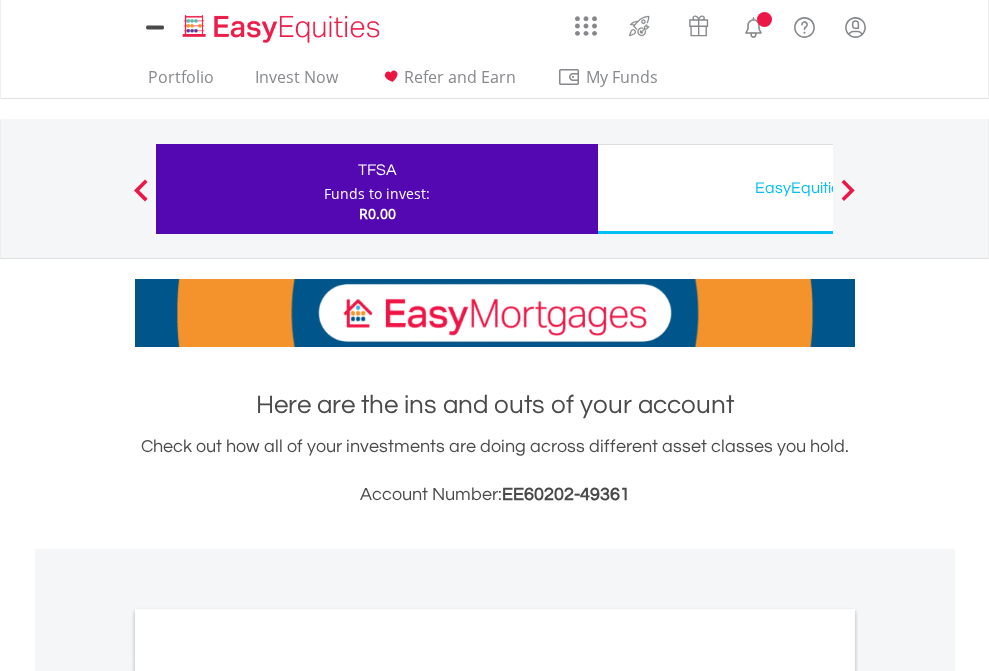 scroll, scrollTop: 0, scrollLeft: 0, axis: both 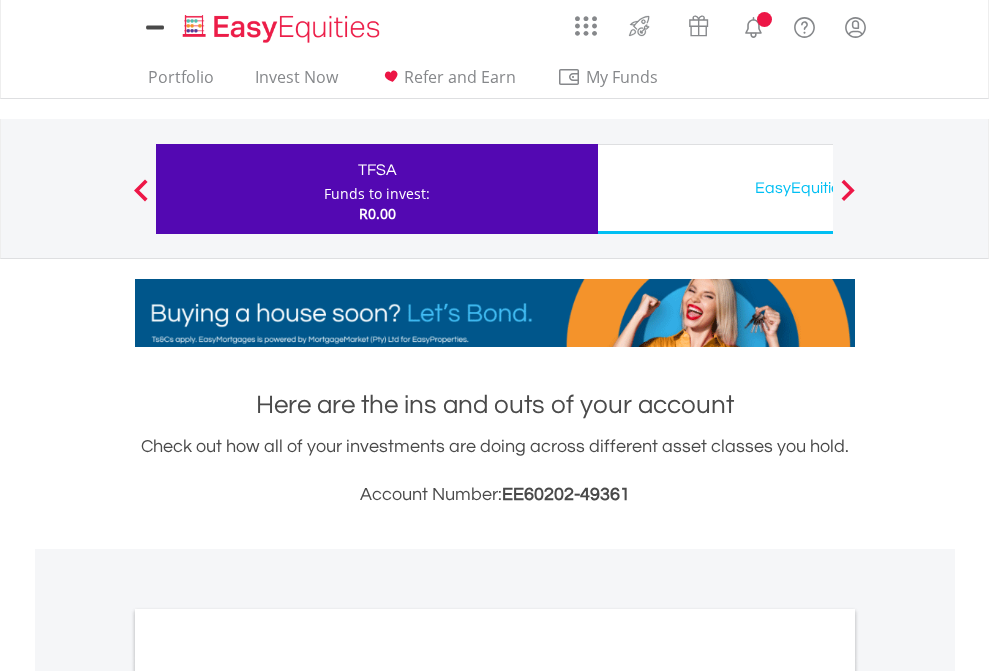click on "All Holdings" at bounding box center (268, 1096) 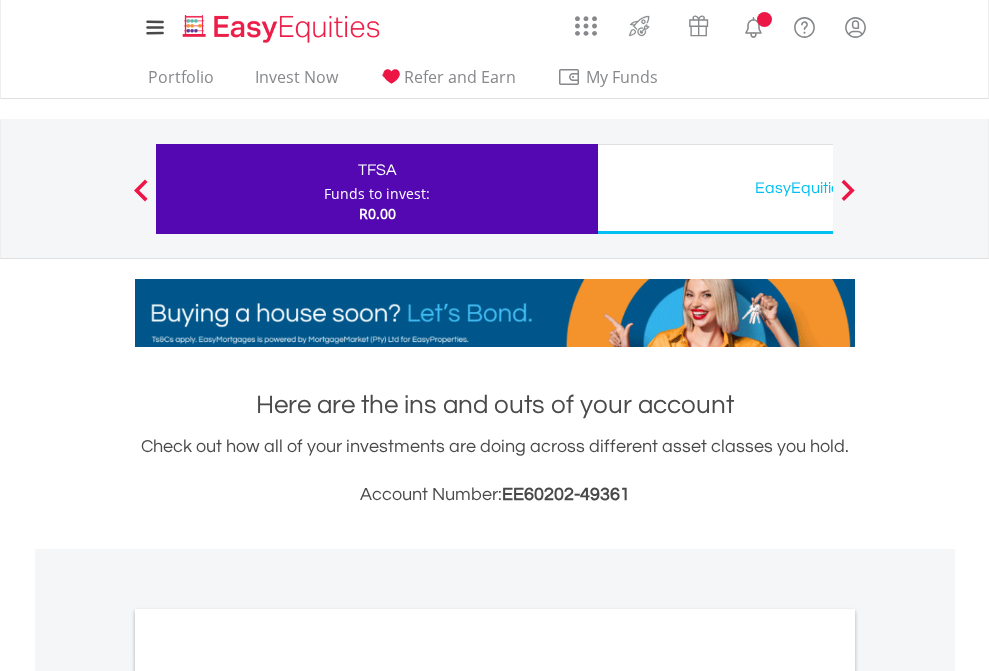 scroll, scrollTop: 1202, scrollLeft: 0, axis: vertical 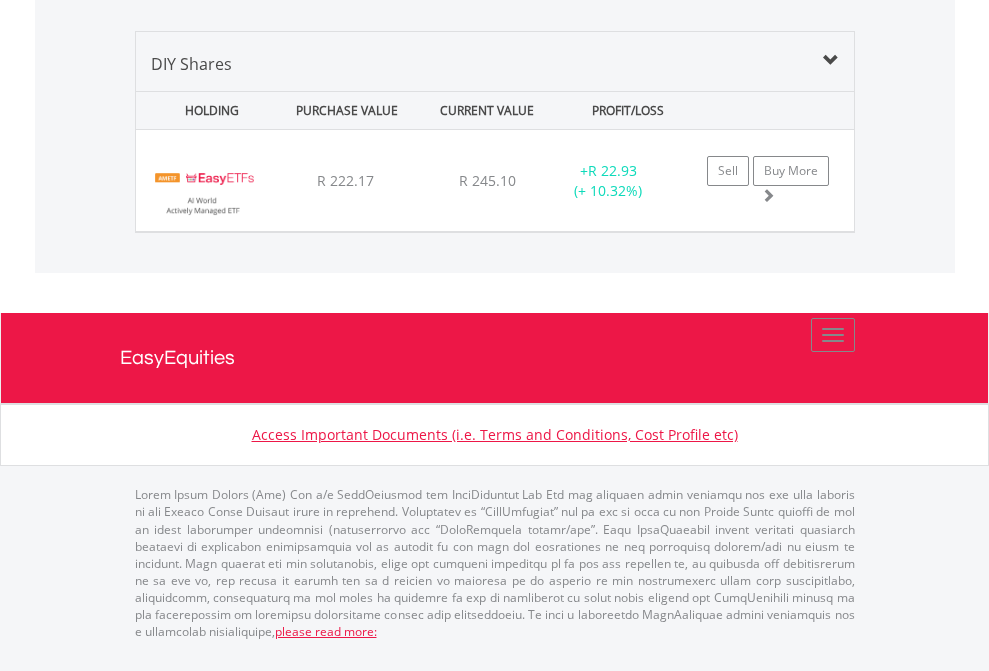 click on "EasyEquities USD" at bounding box center (818, -1339) 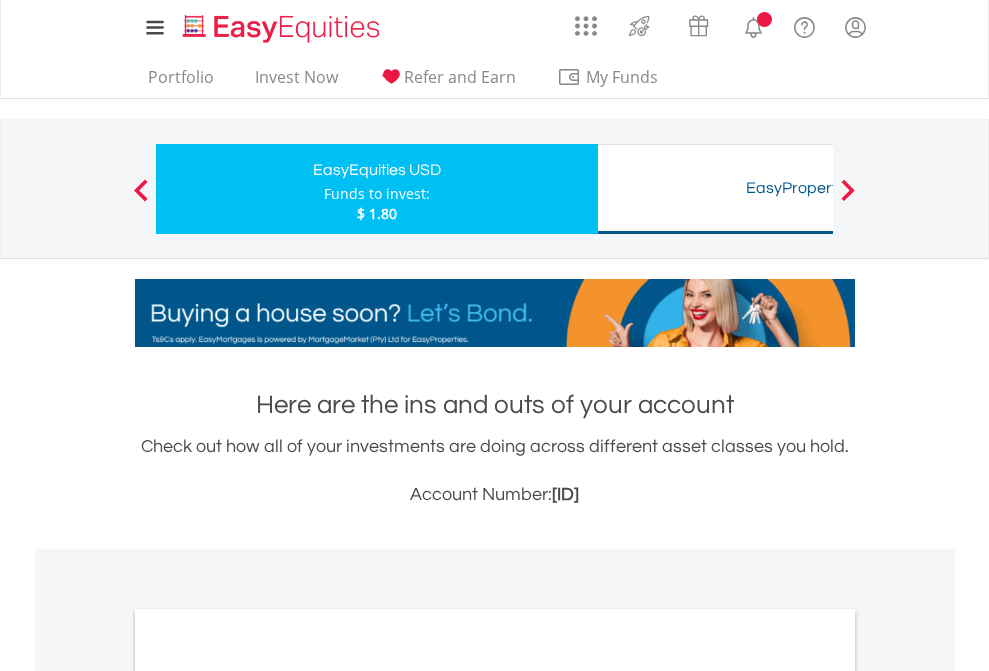 scroll, scrollTop: 0, scrollLeft: 0, axis: both 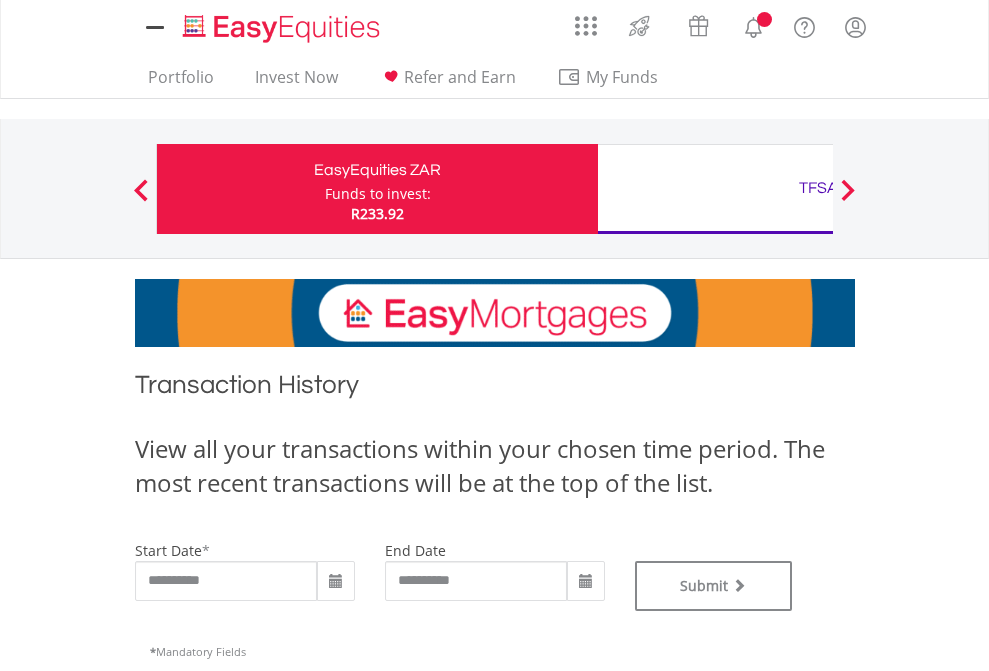 type on "**********" 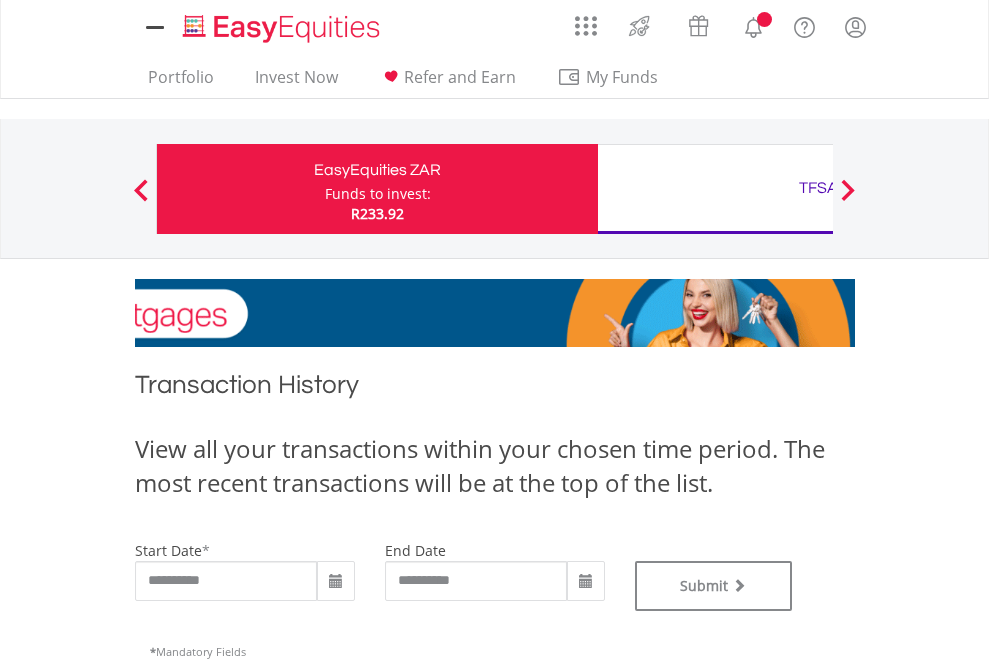 type on "**********" 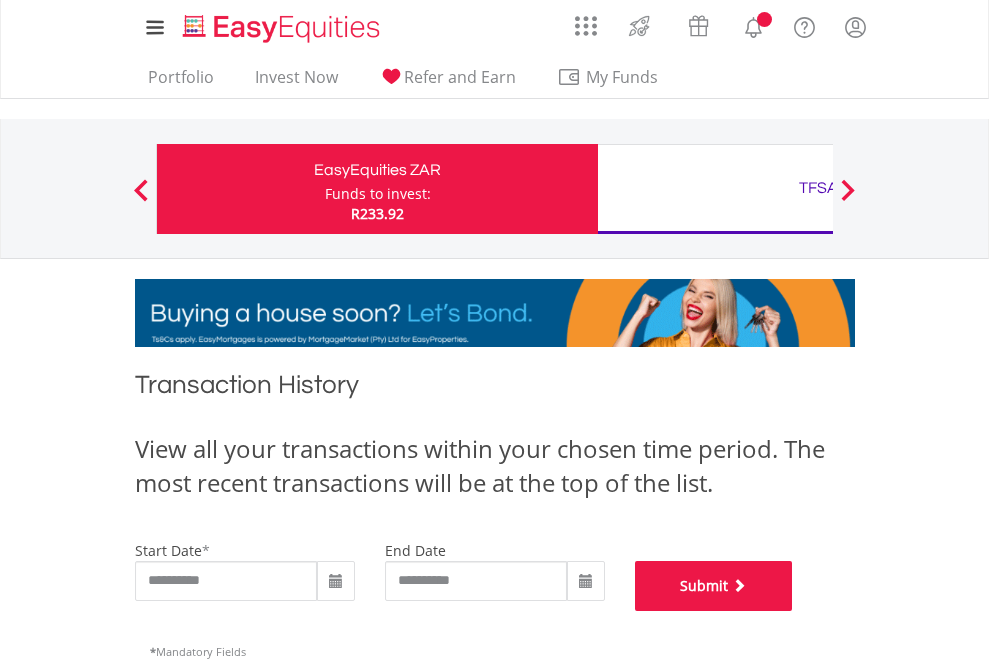 click on "Submit" at bounding box center (714, 586) 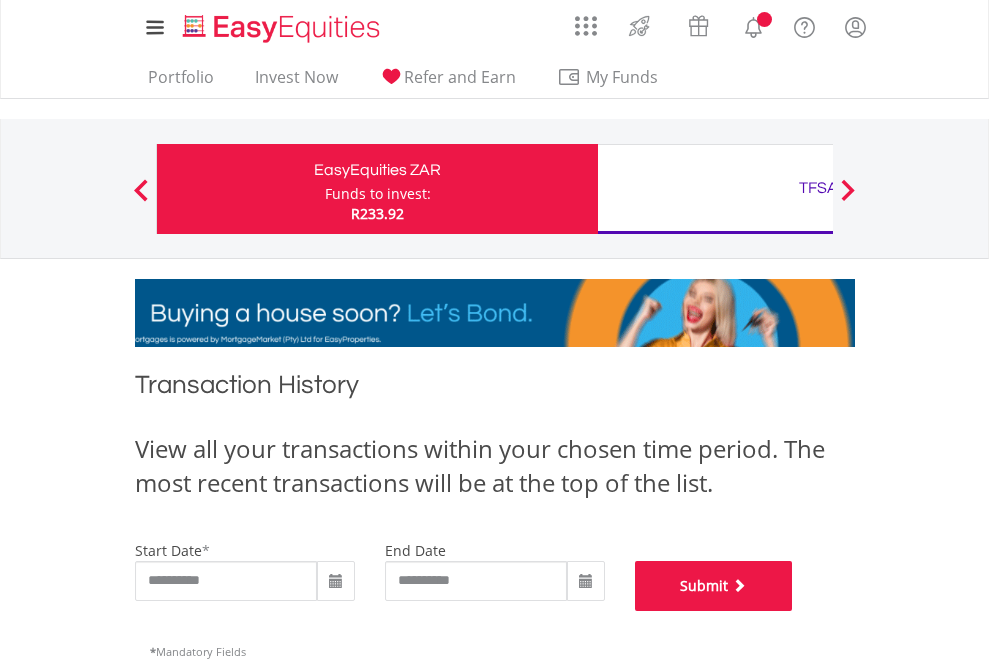 scroll, scrollTop: 811, scrollLeft: 0, axis: vertical 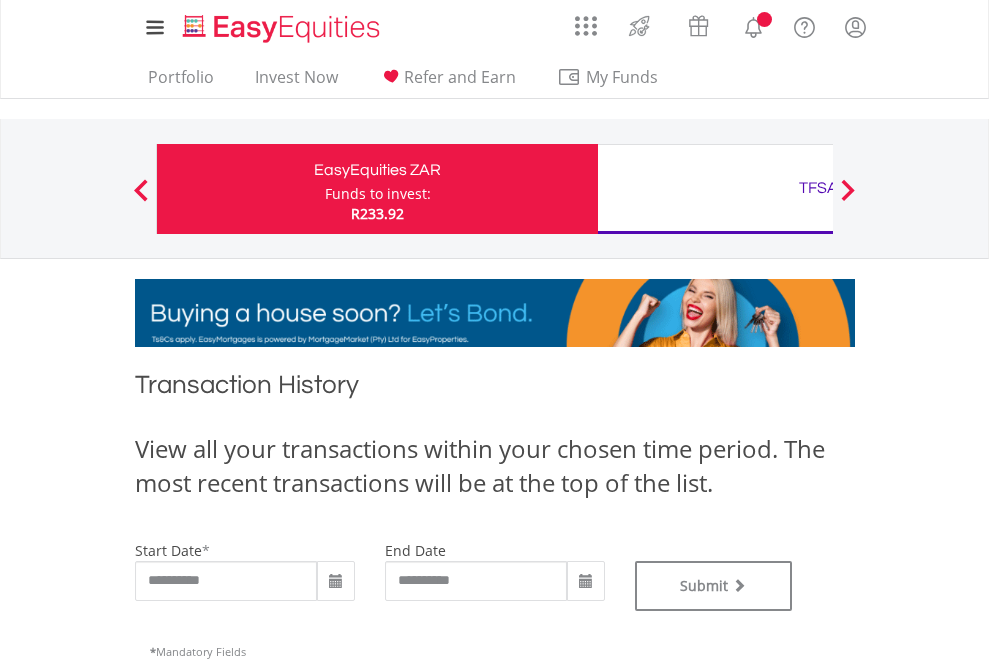 click on "TFSA" at bounding box center (818, 188) 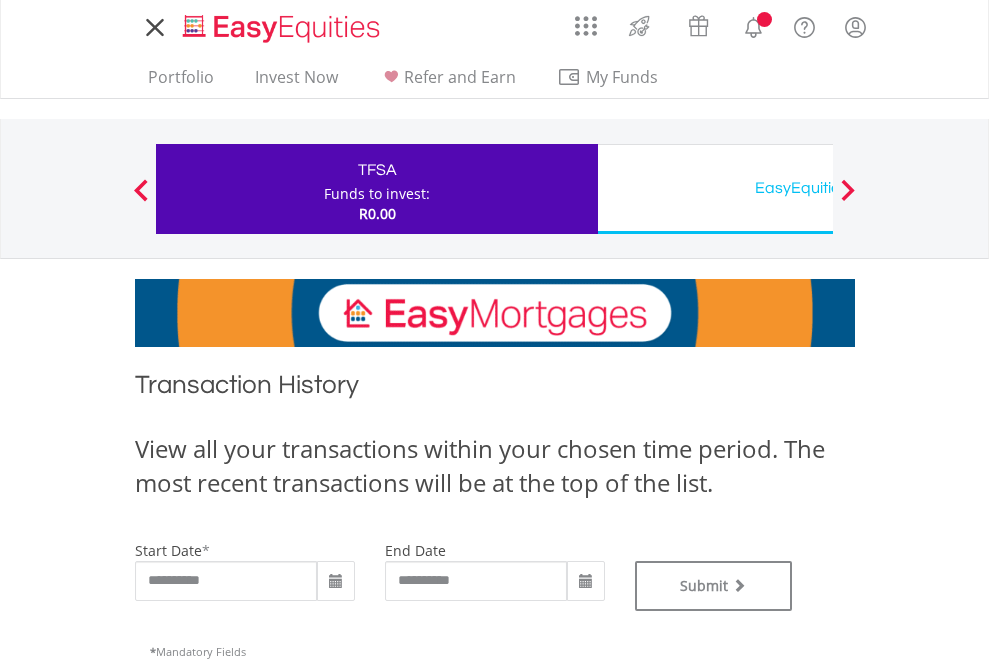 scroll, scrollTop: 0, scrollLeft: 0, axis: both 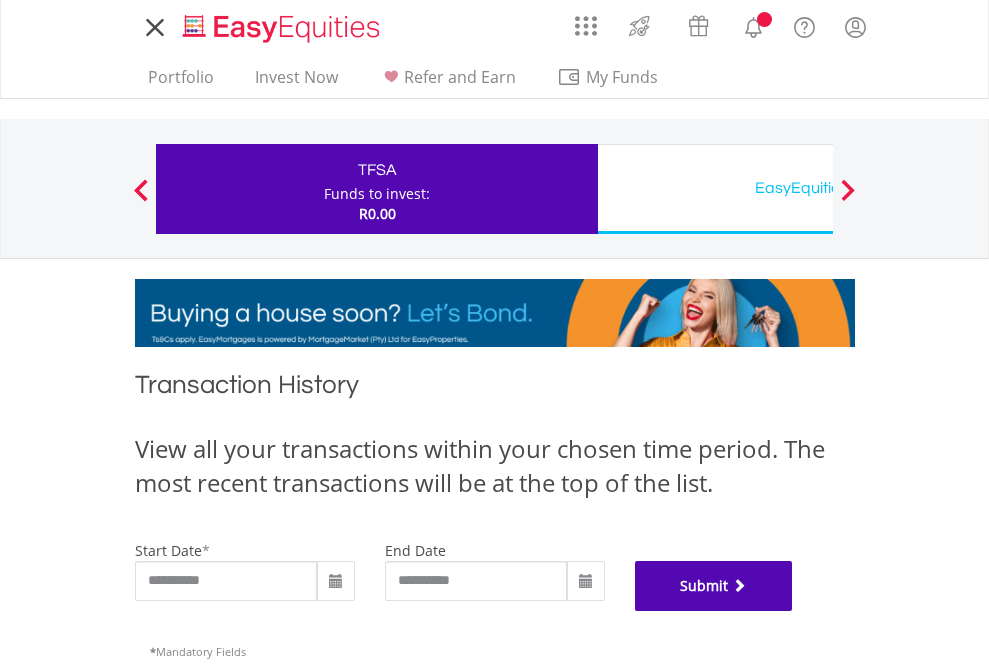 click on "Submit" at bounding box center [714, 586] 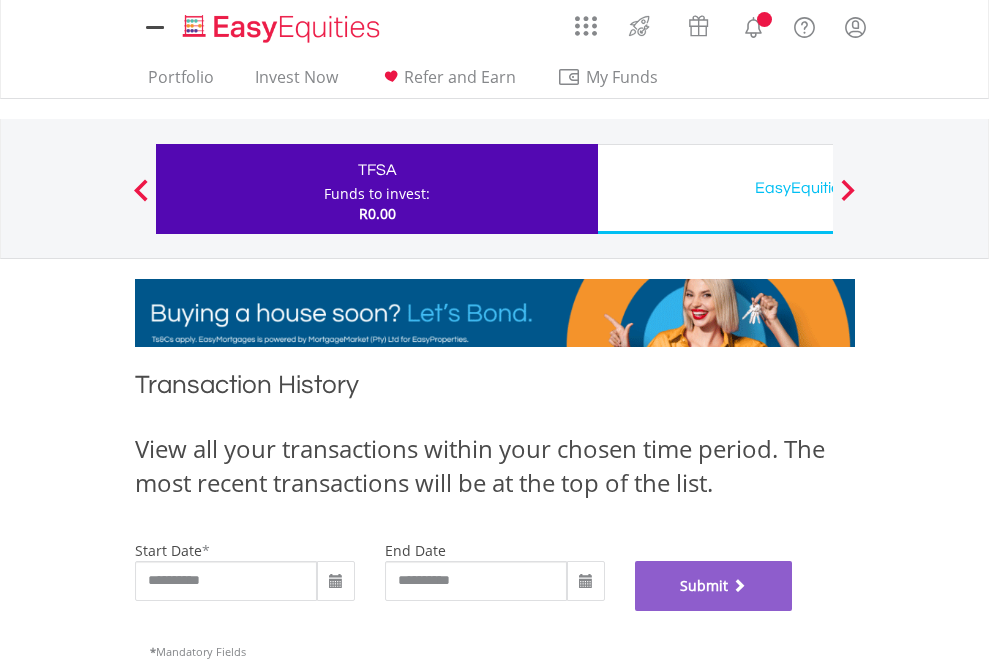 scroll, scrollTop: 811, scrollLeft: 0, axis: vertical 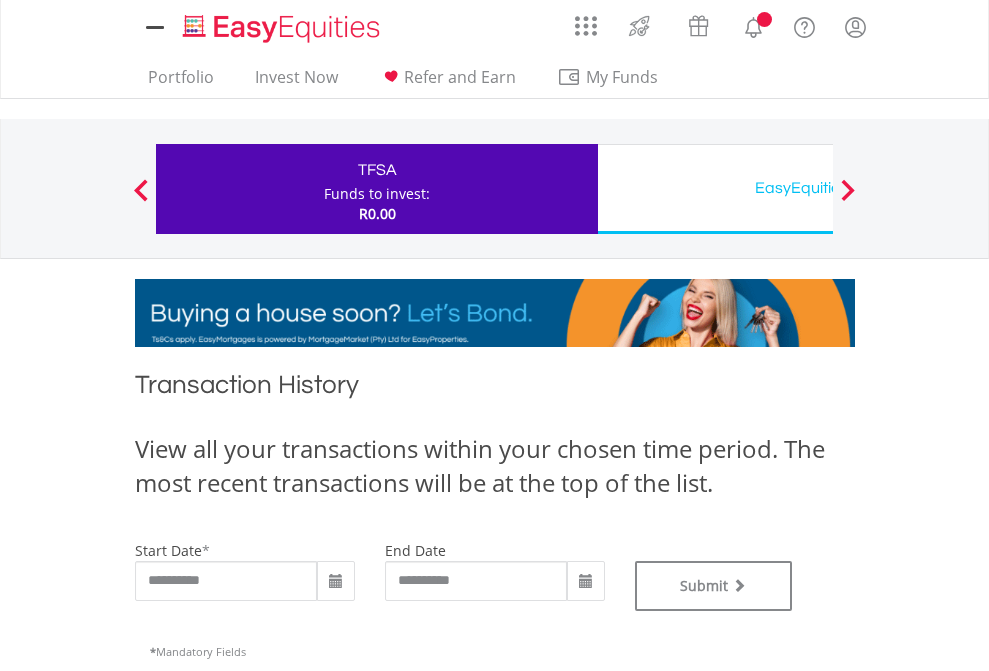 click on "EasyEquities USD" at bounding box center [818, 188] 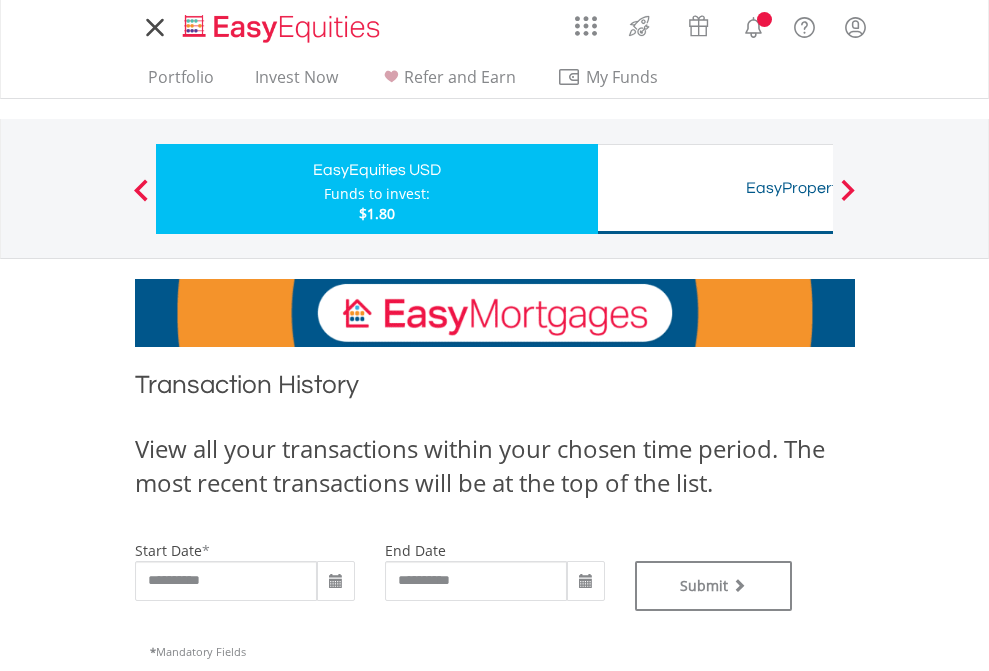 scroll, scrollTop: 0, scrollLeft: 0, axis: both 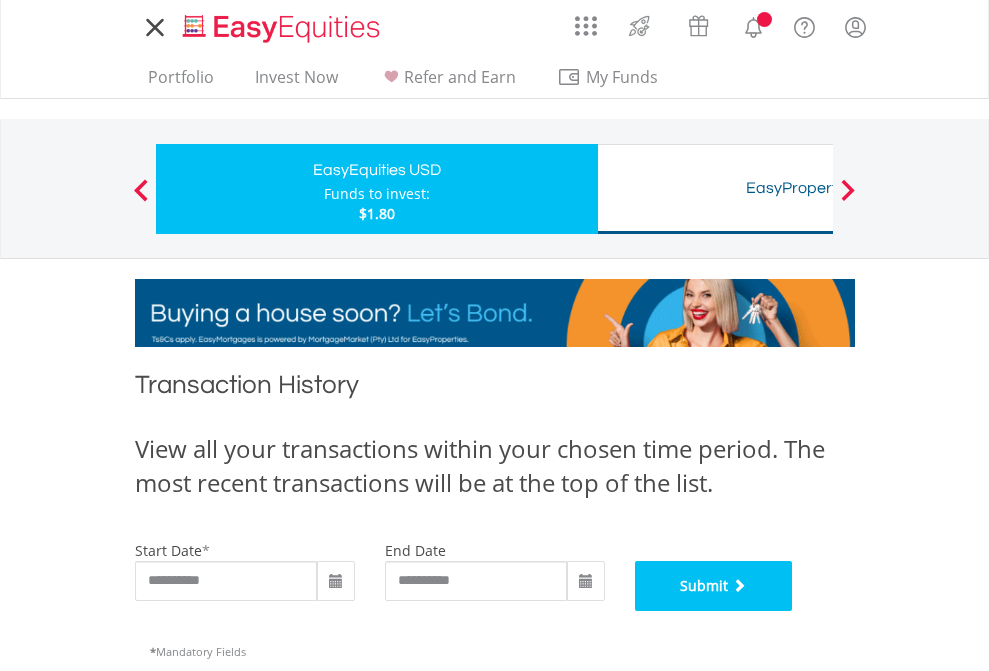 click on "Submit" at bounding box center (714, 586) 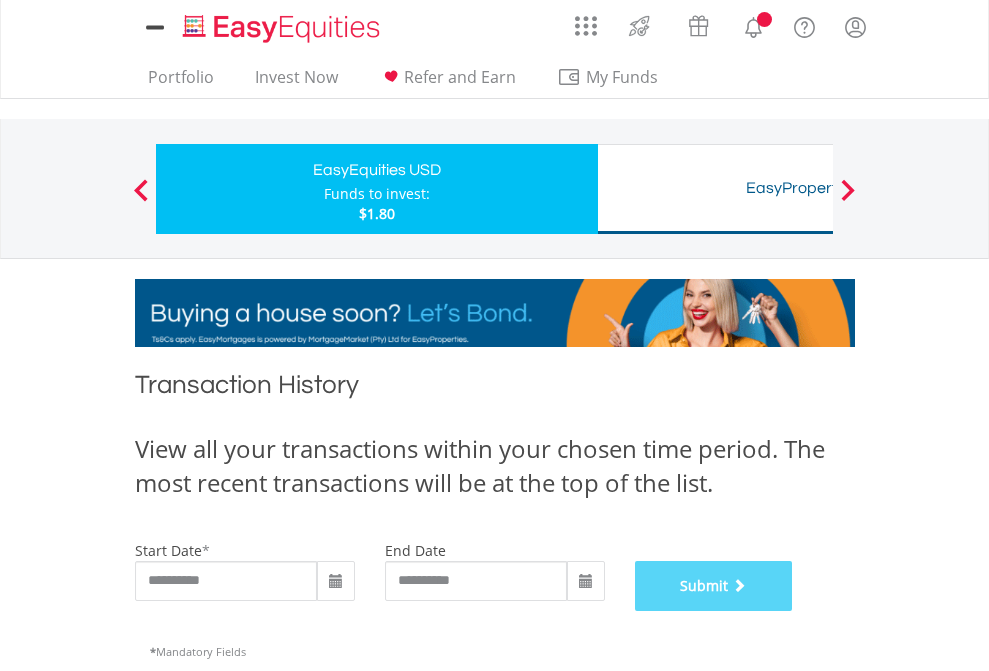 scroll, scrollTop: 811, scrollLeft: 0, axis: vertical 